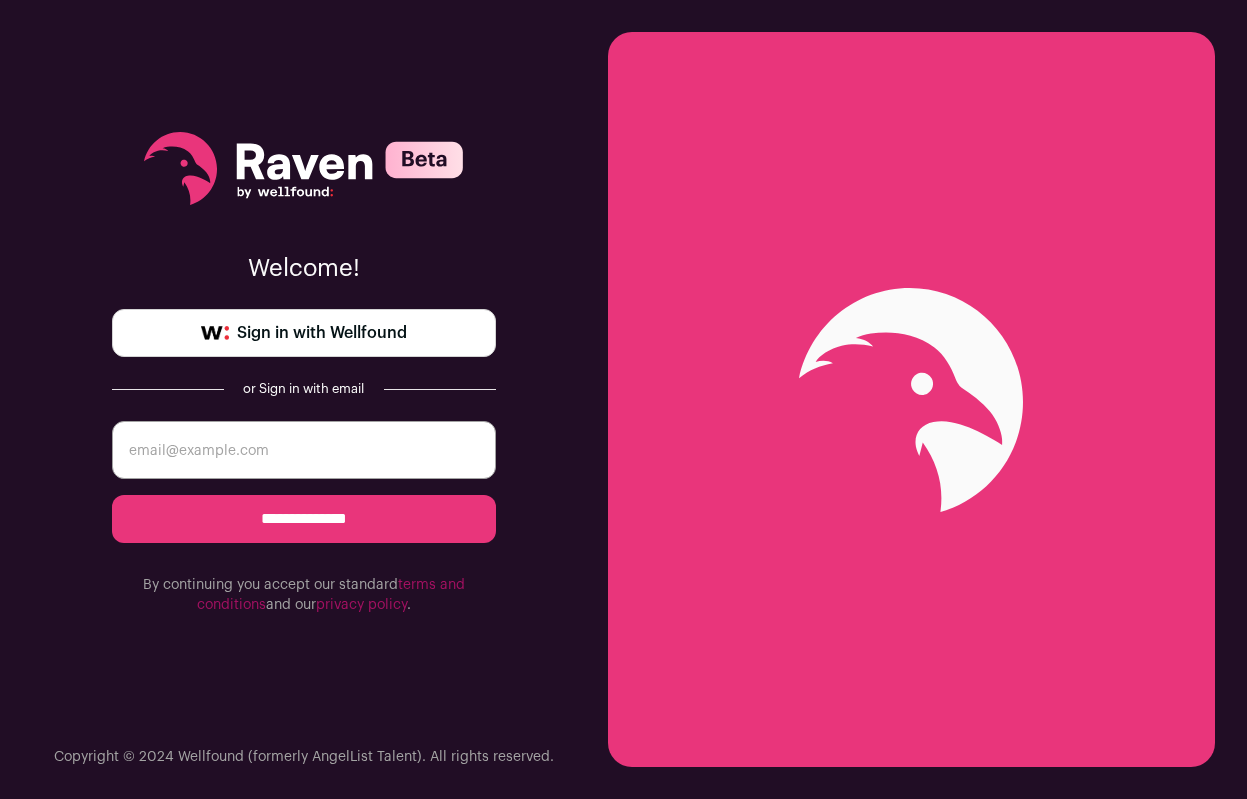 scroll, scrollTop: 0, scrollLeft: 0, axis: both 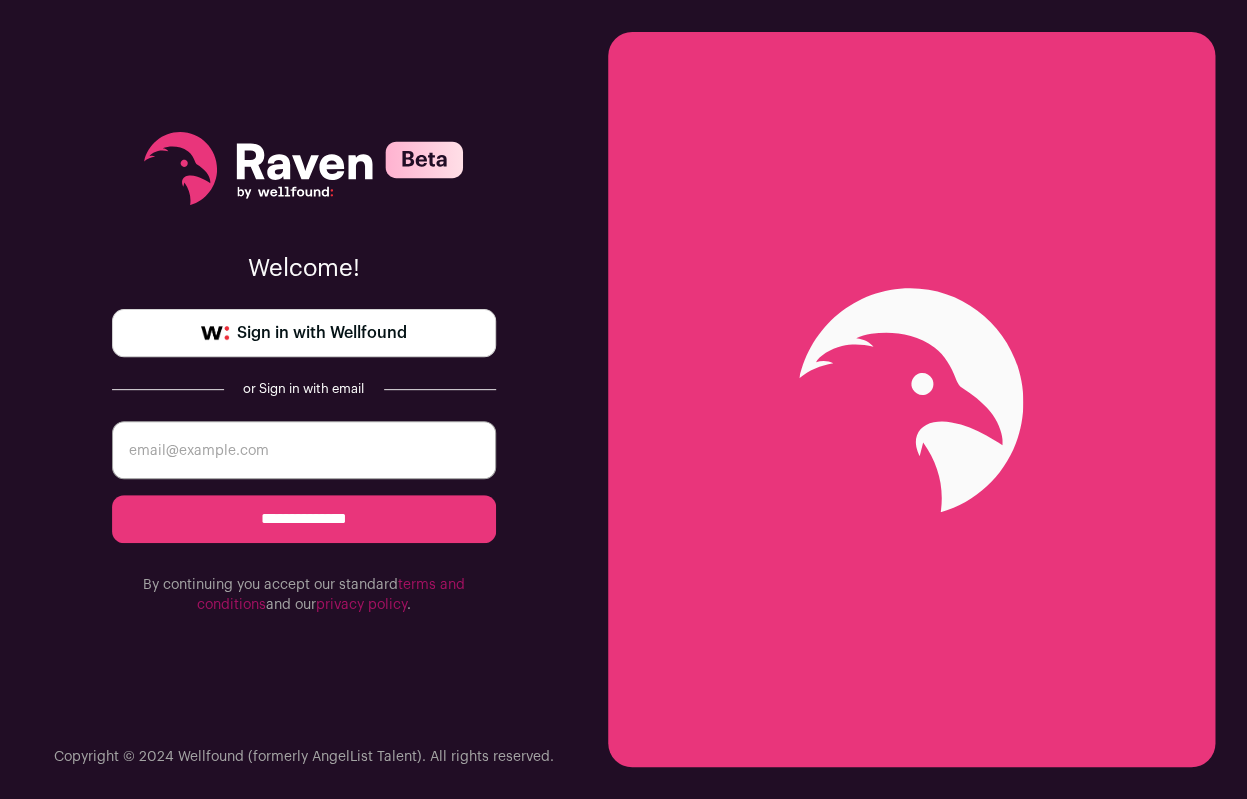 click on "Sign in with Wellfound" at bounding box center [322, 333] 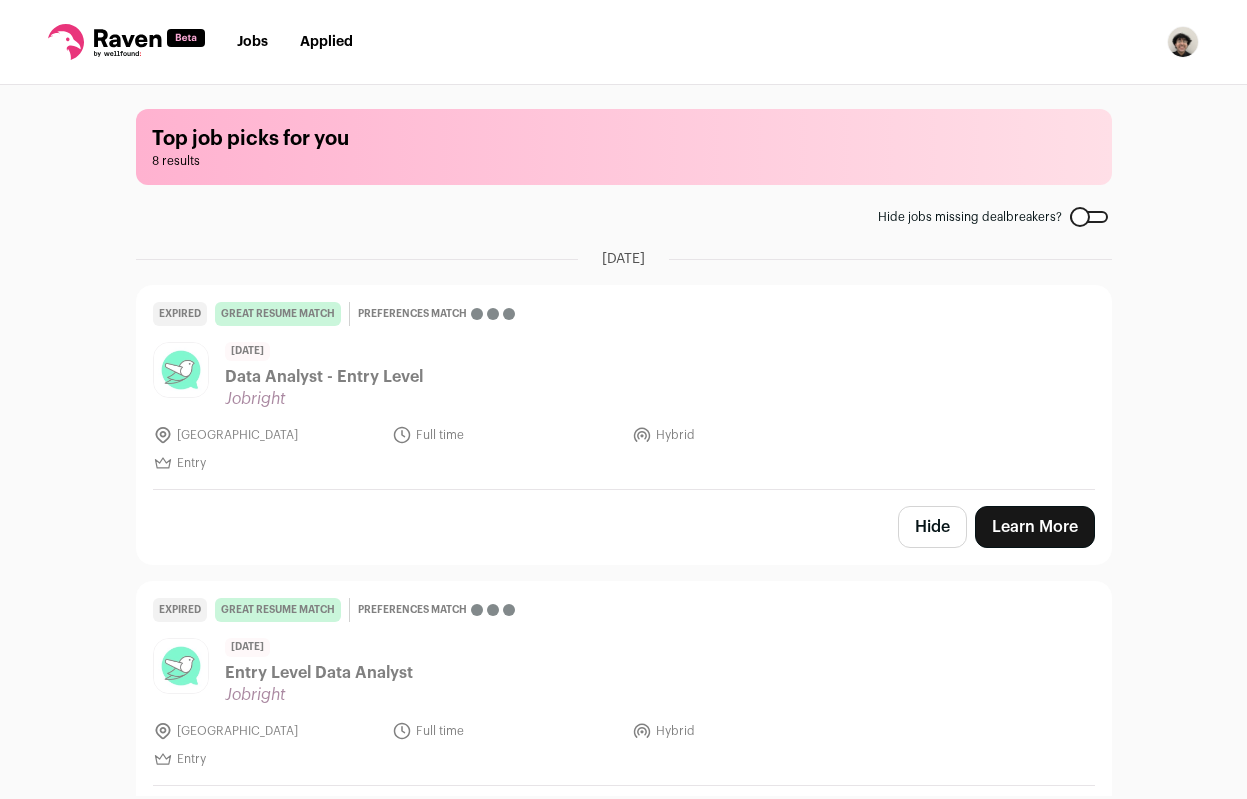scroll, scrollTop: 0, scrollLeft: 0, axis: both 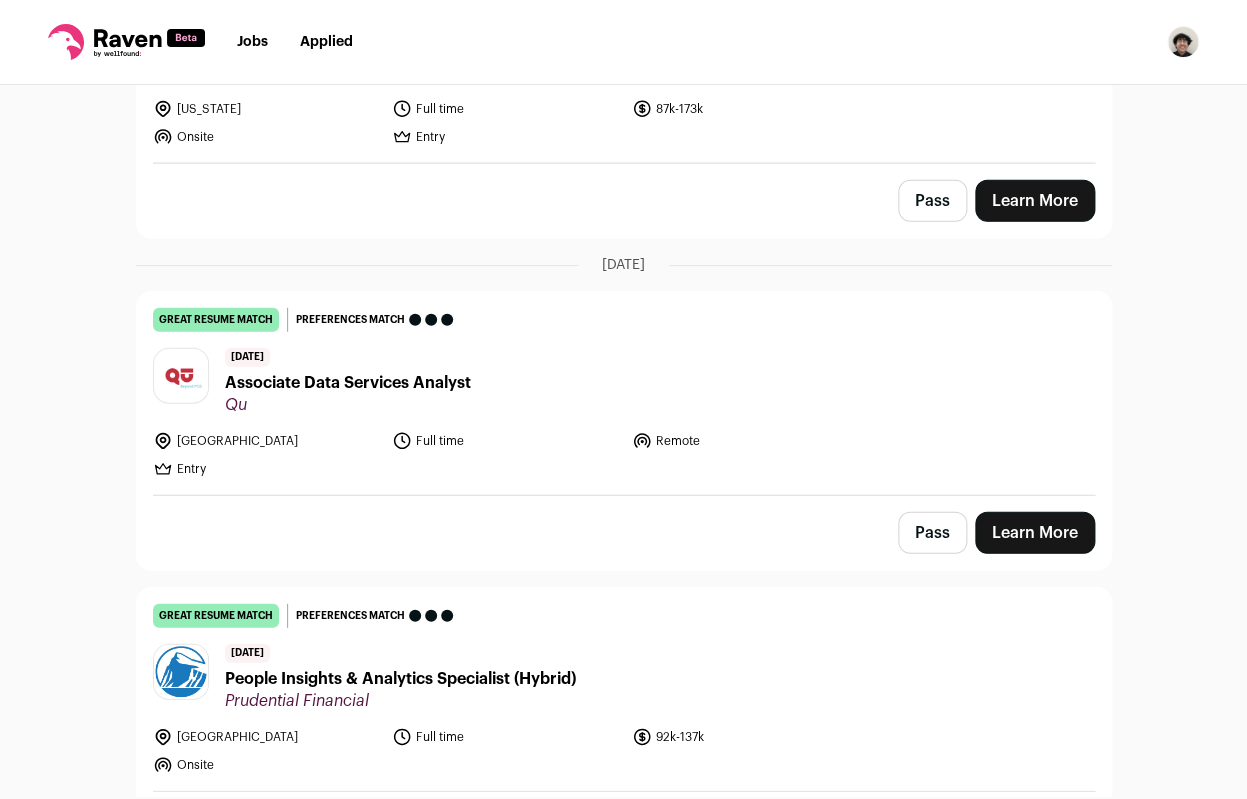 click at bounding box center [1183, 42] 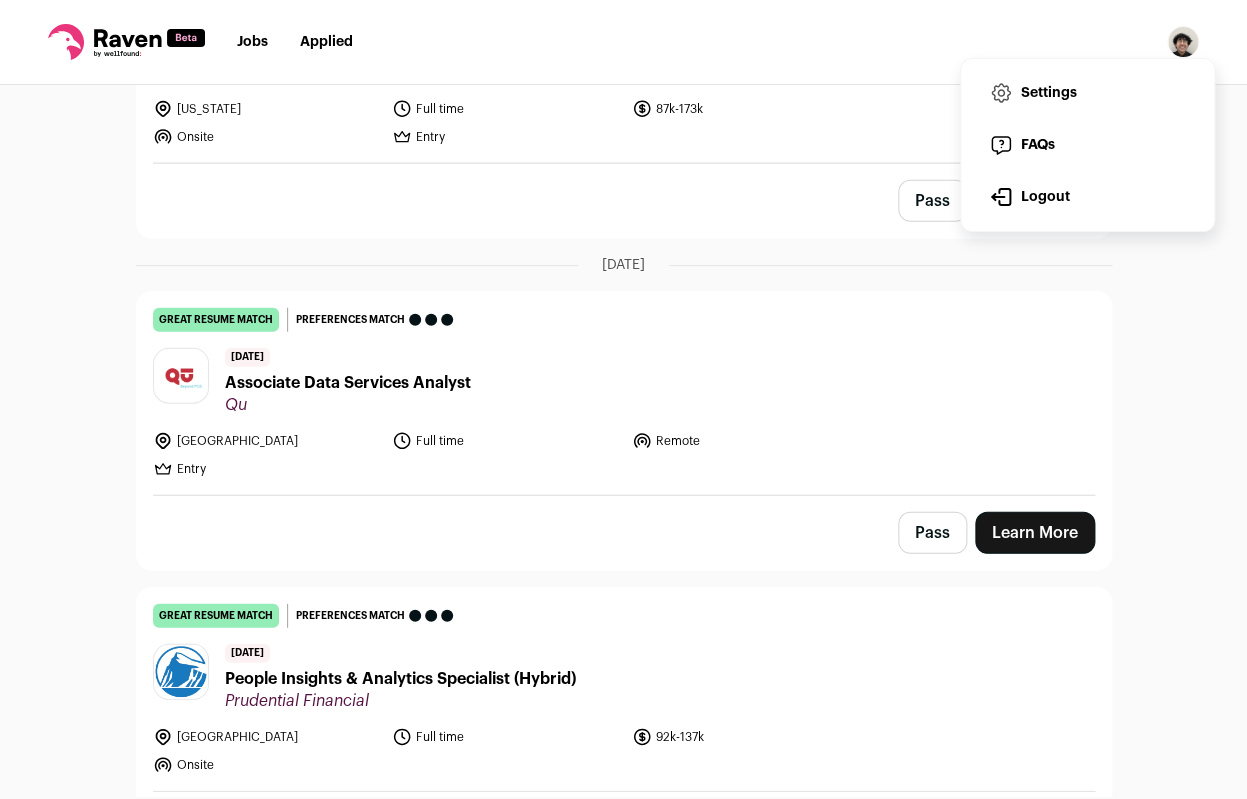 click on "Settings" at bounding box center (1087, 93) 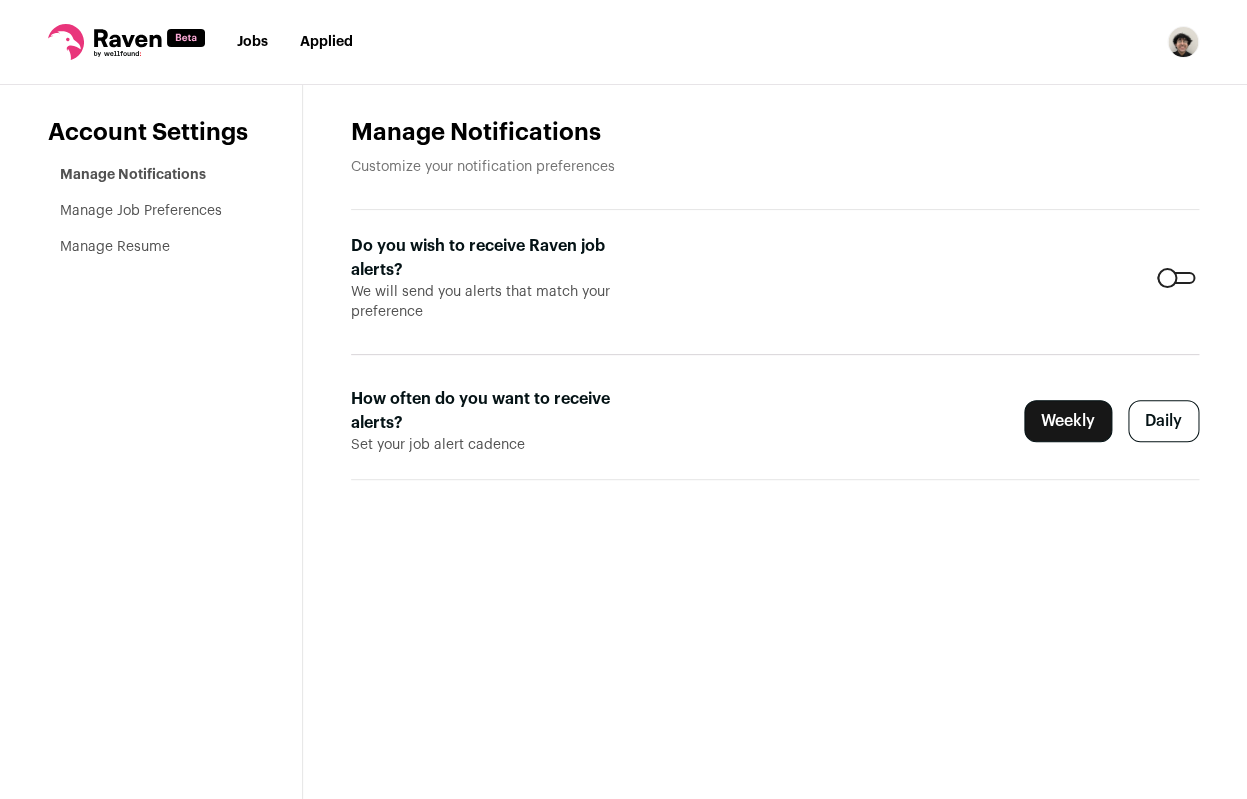click at bounding box center [1183, 42] 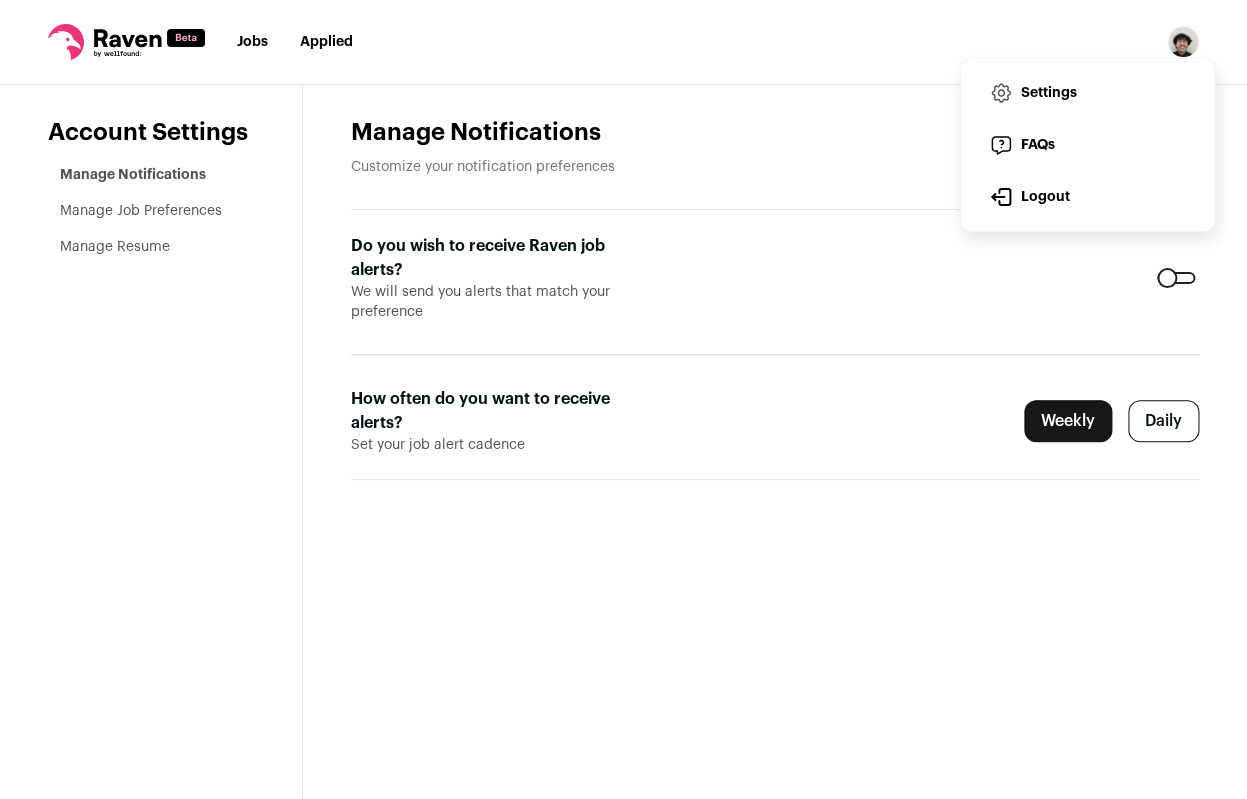 click on "Settings" at bounding box center (1087, 93) 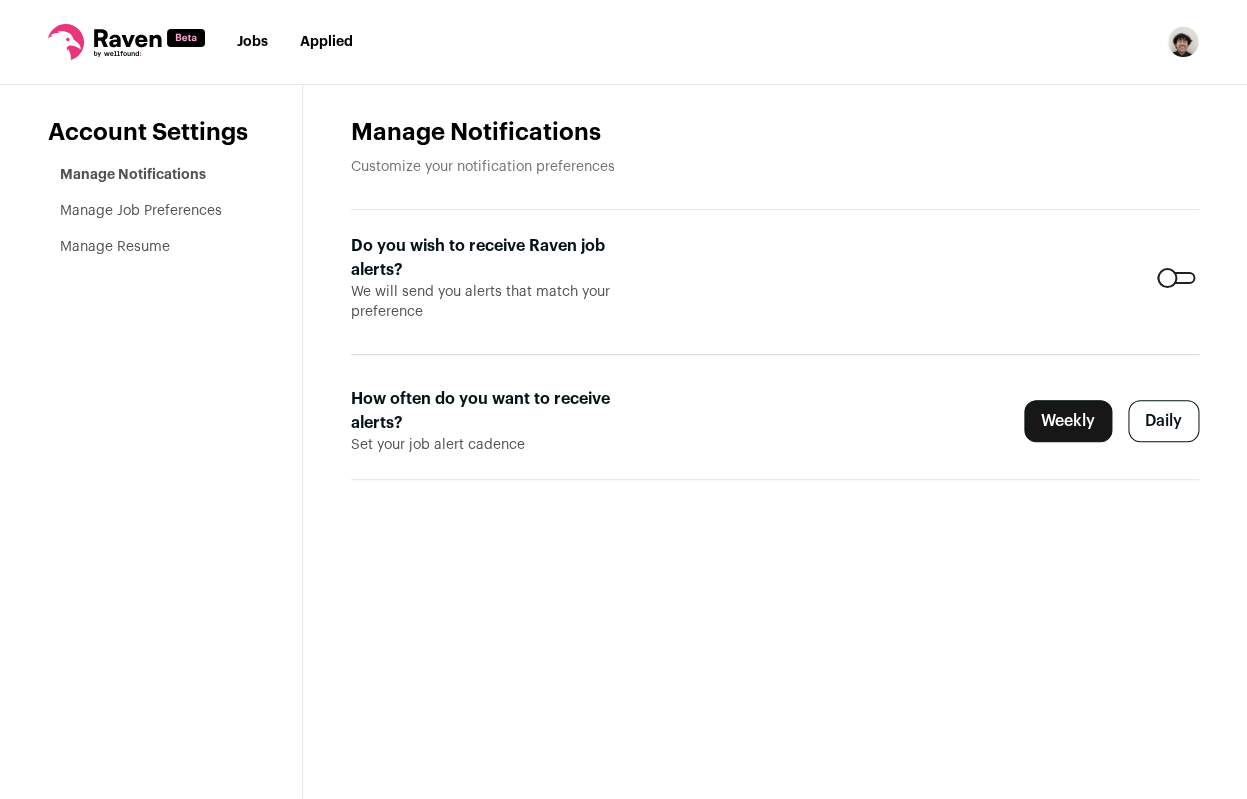 click on "Manage Job Preferences" at bounding box center [141, 211] 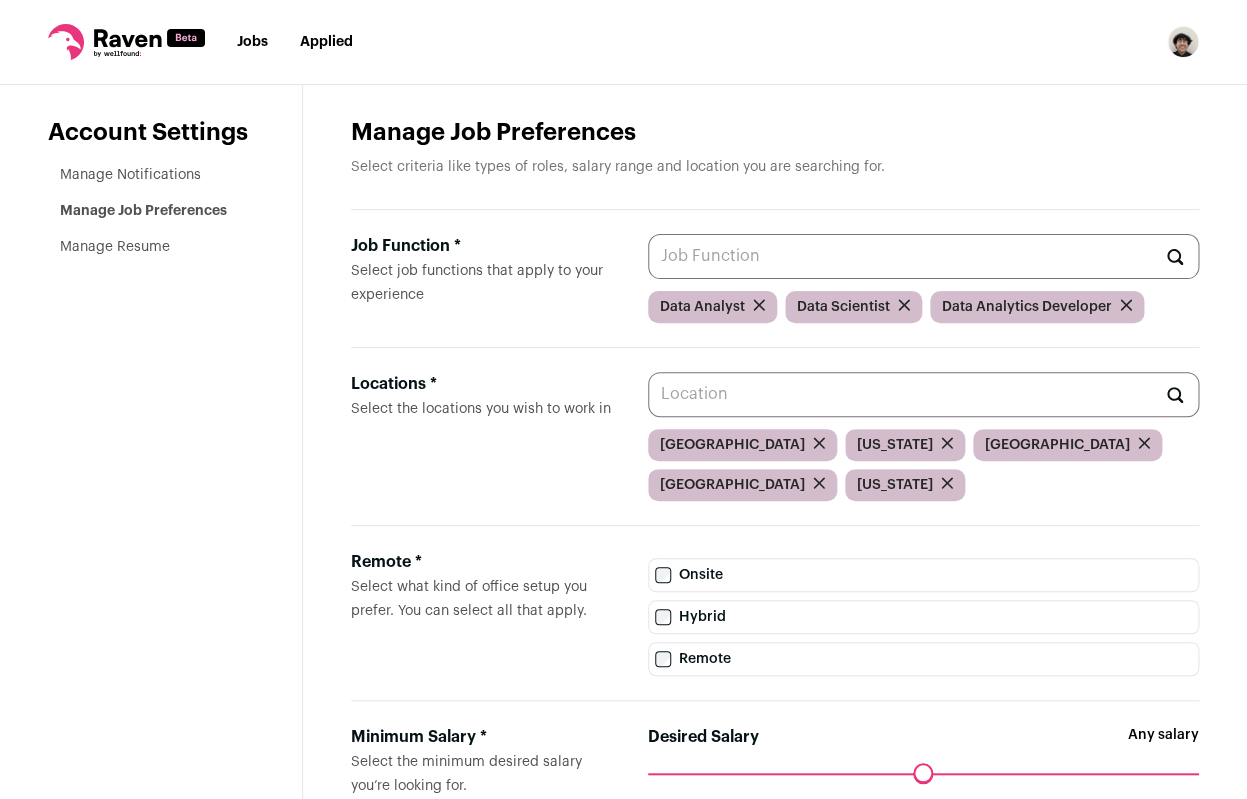 click 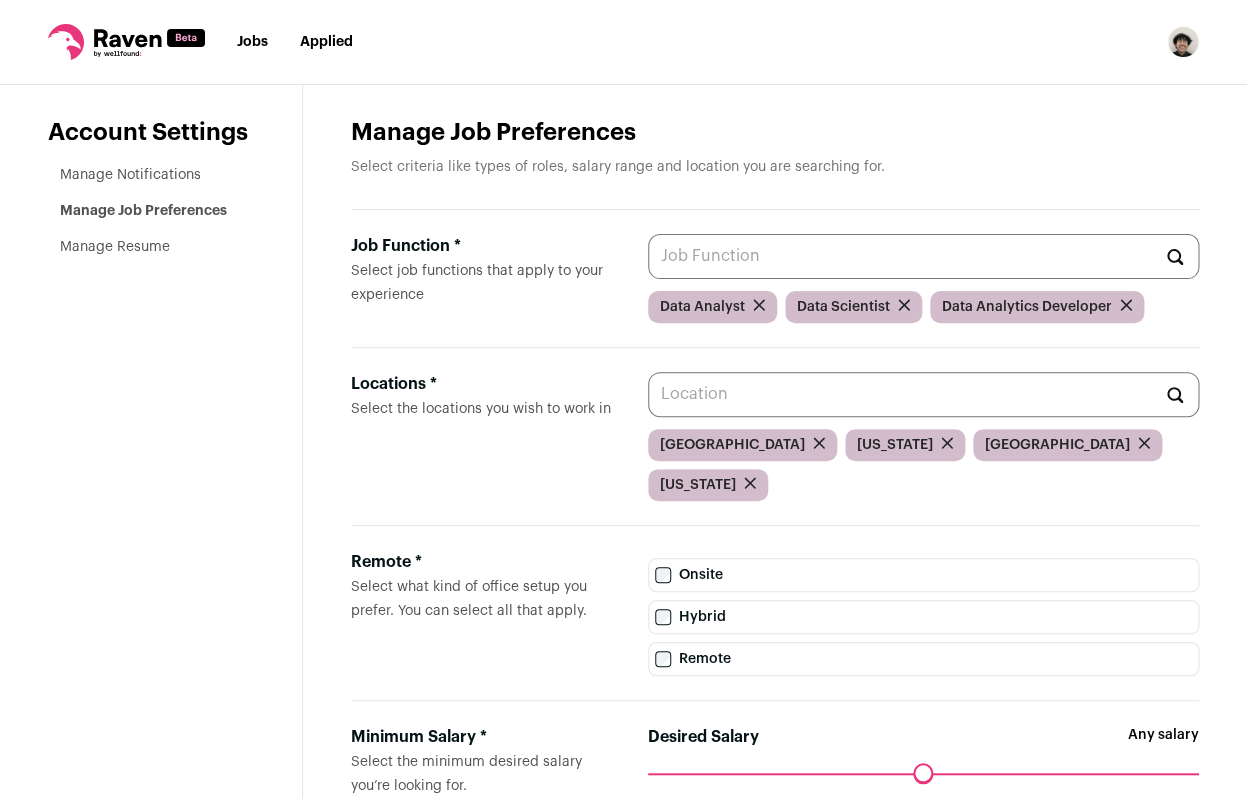 click 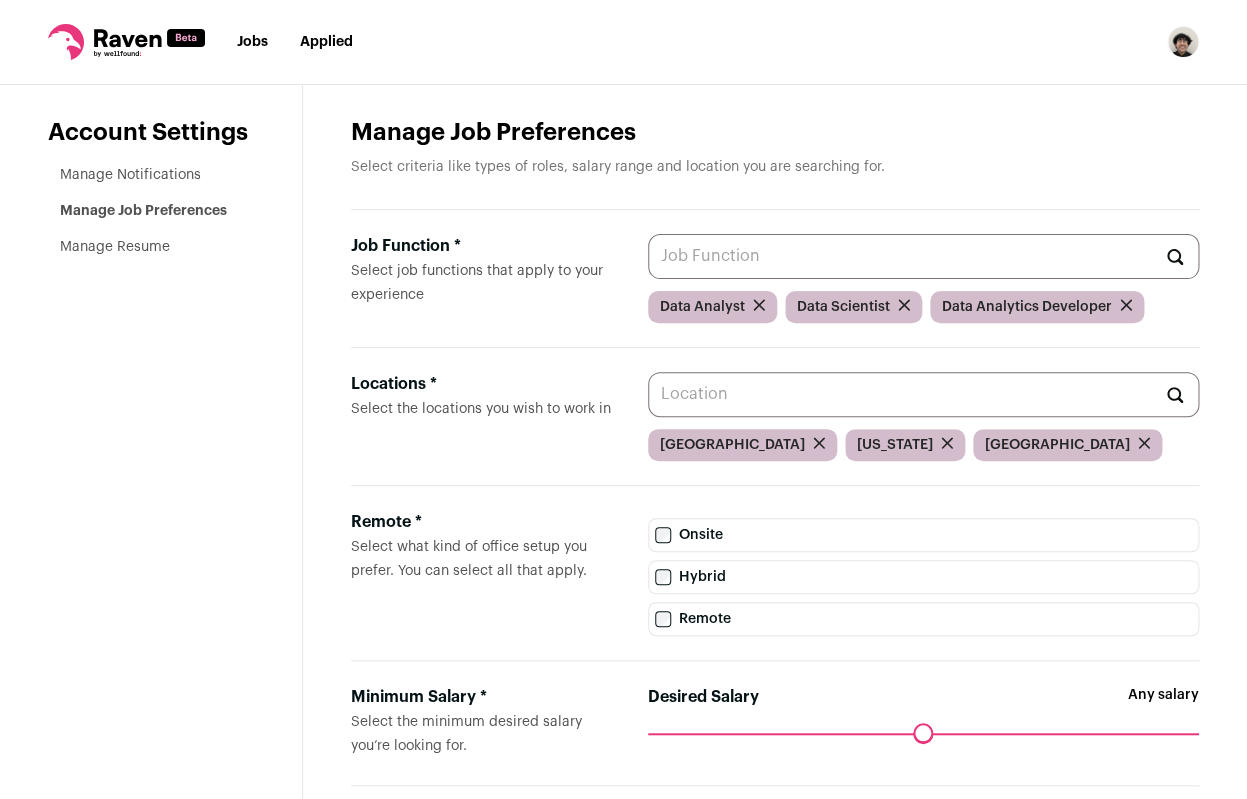 click on "Locations *
Select the locations you wish to work in" at bounding box center (923, 394) 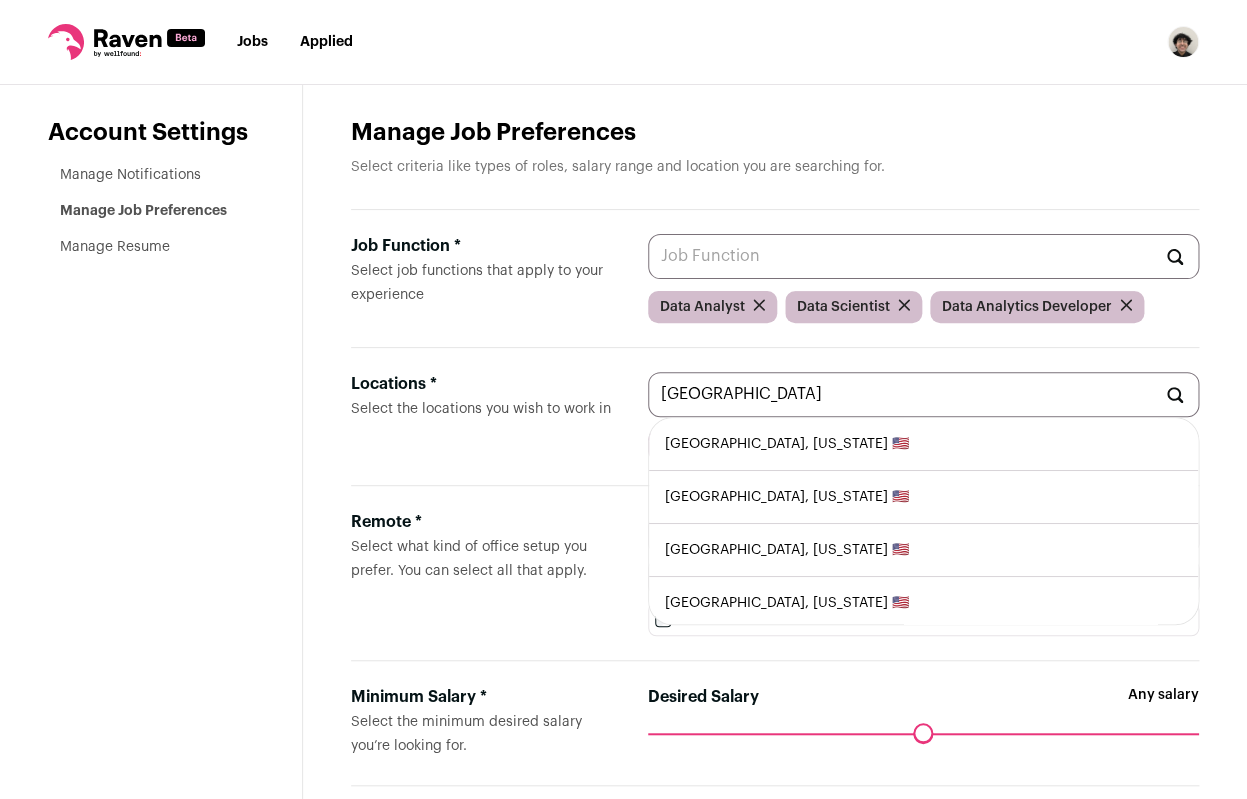 click on "[GEOGRAPHIC_DATA], [US_STATE] 🇺🇸" at bounding box center (923, 444) 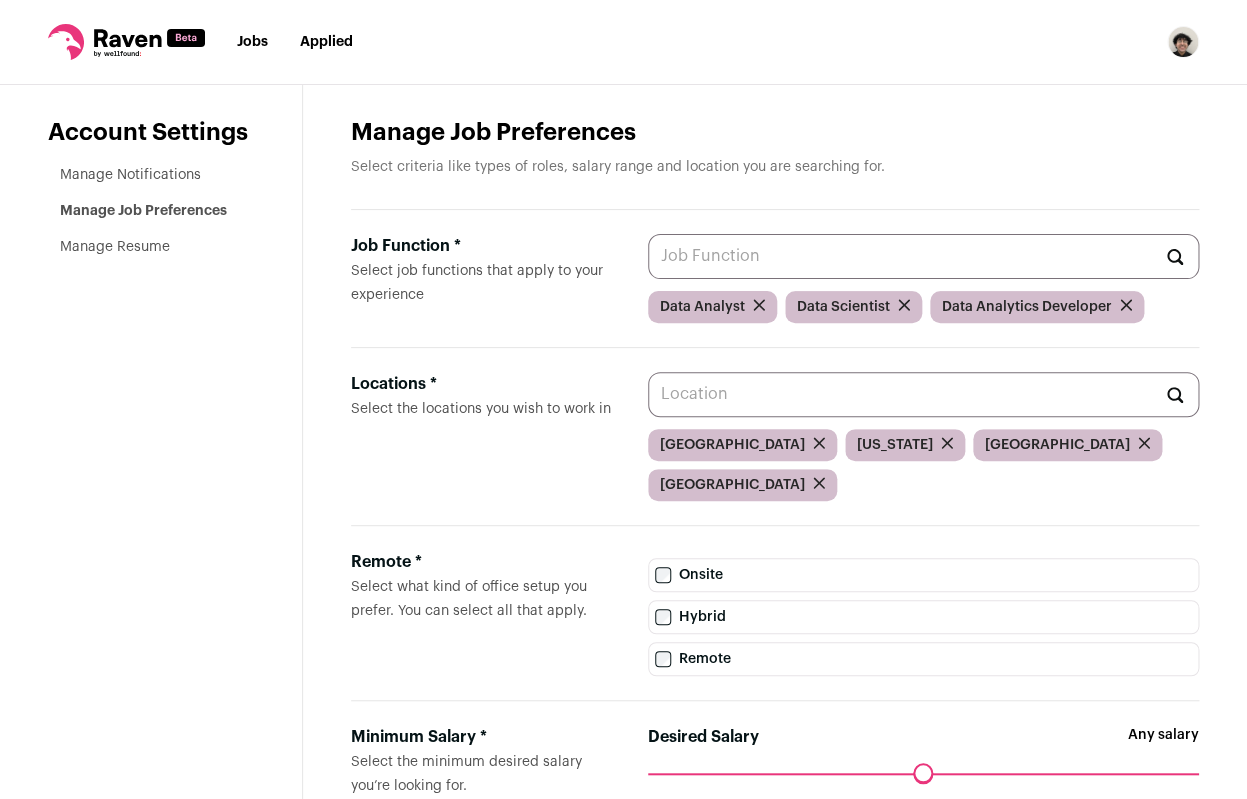 click on "Locations *
Select the locations you wish to work in" at bounding box center (923, 394) 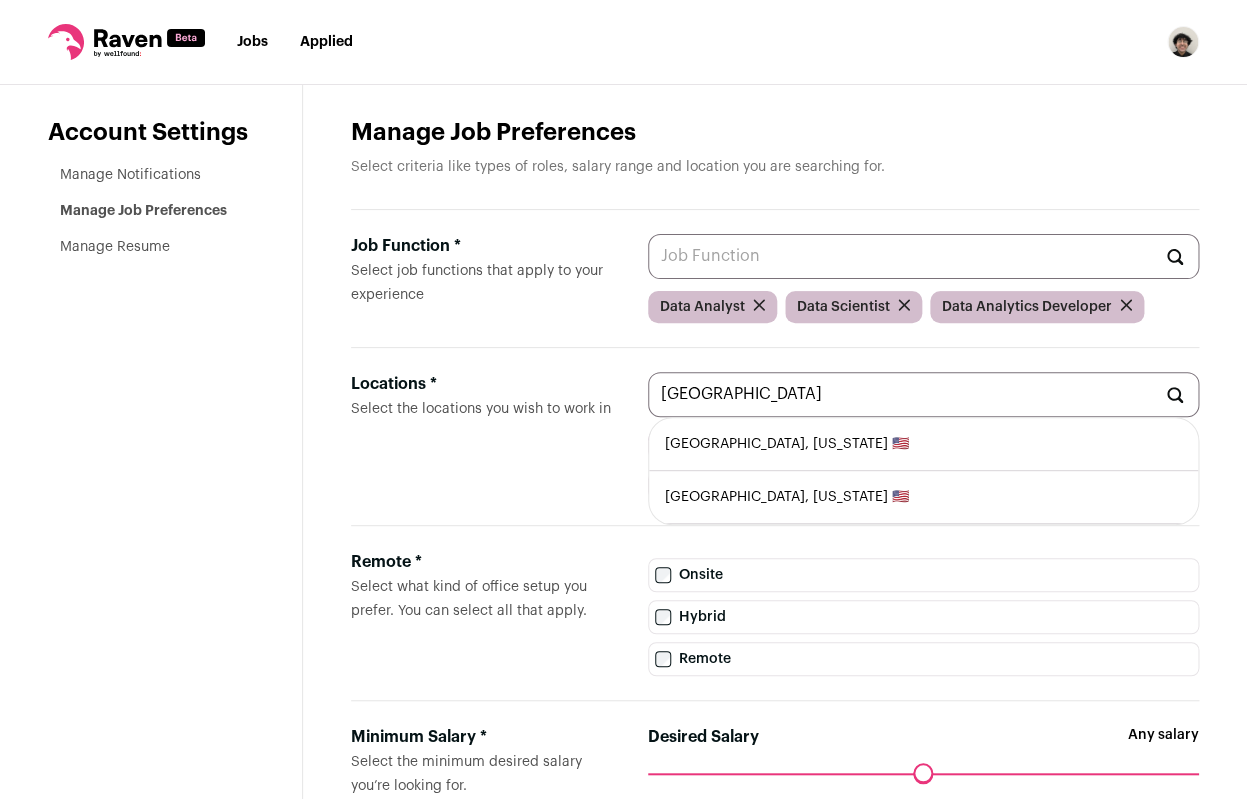 click on "[GEOGRAPHIC_DATA], [US_STATE] 🇺🇸" at bounding box center [923, 444] 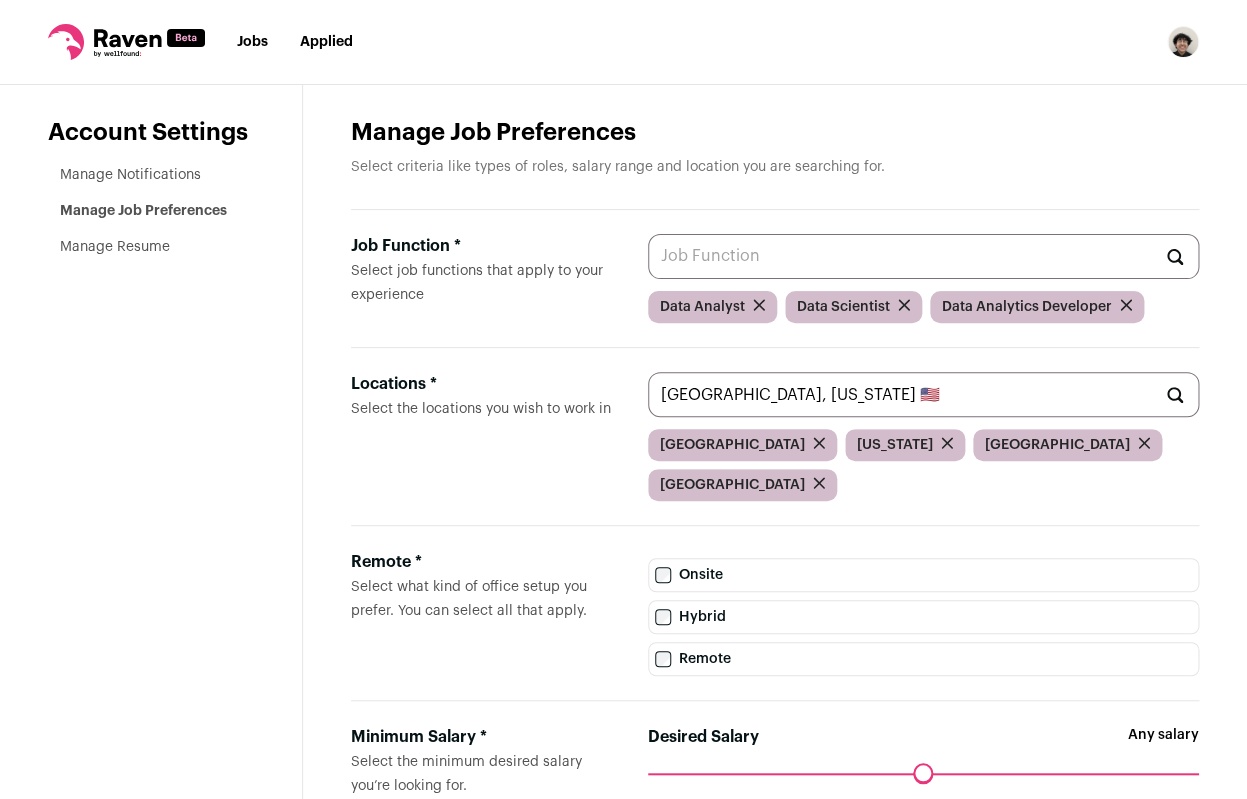 type 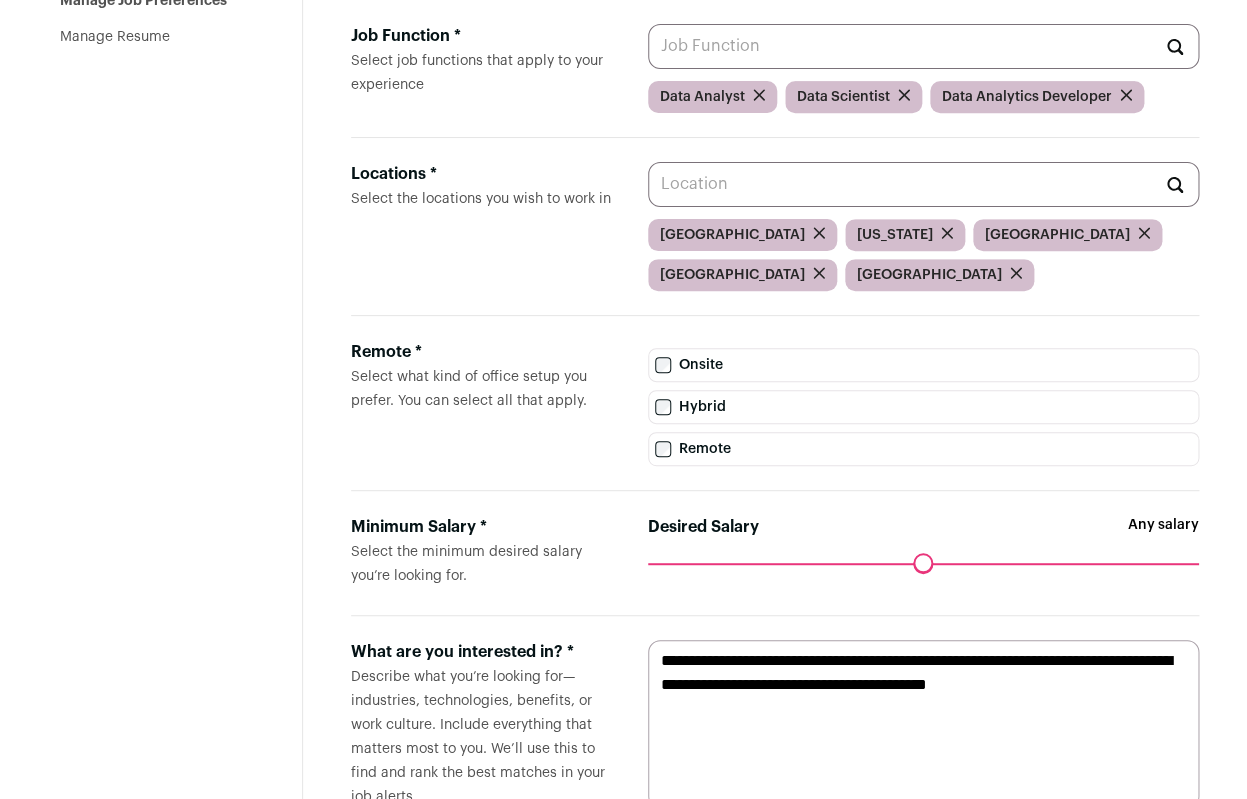 scroll, scrollTop: 285, scrollLeft: 0, axis: vertical 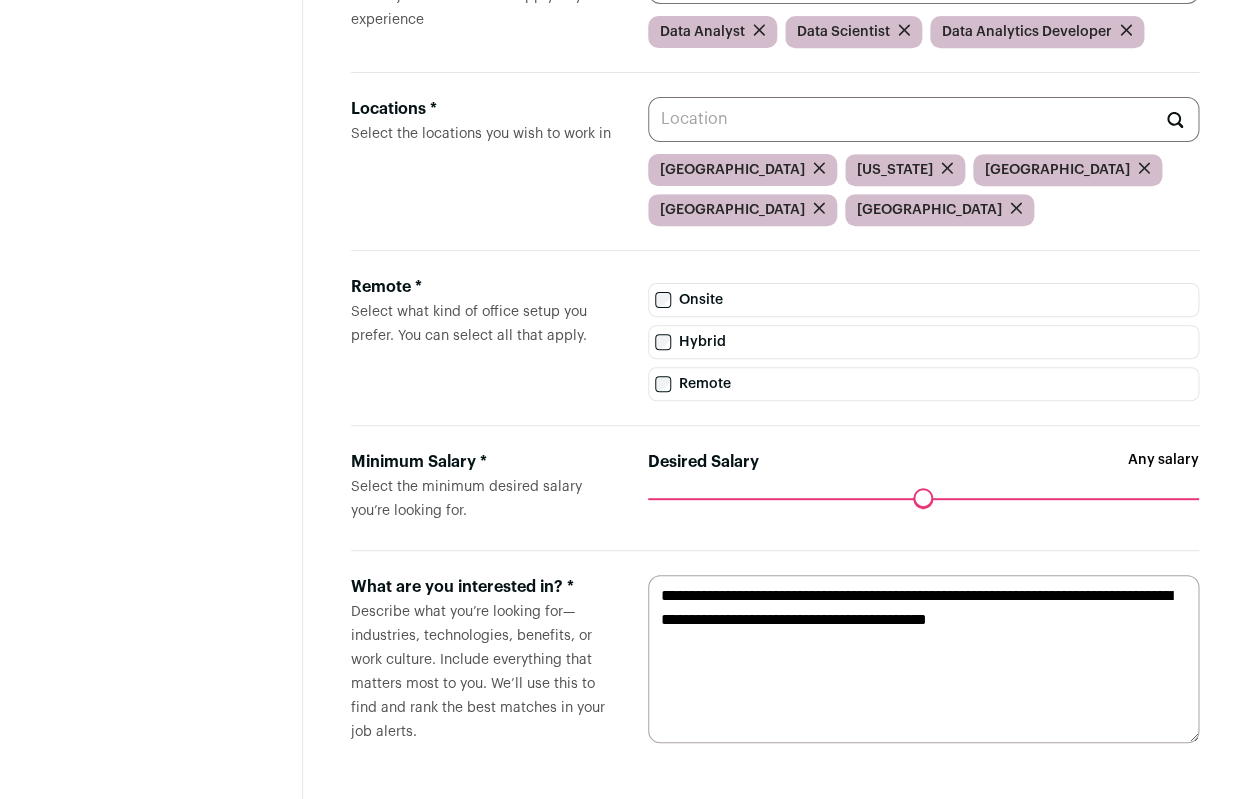 click on "Desired Salary
Any salary" at bounding box center (923, 474) 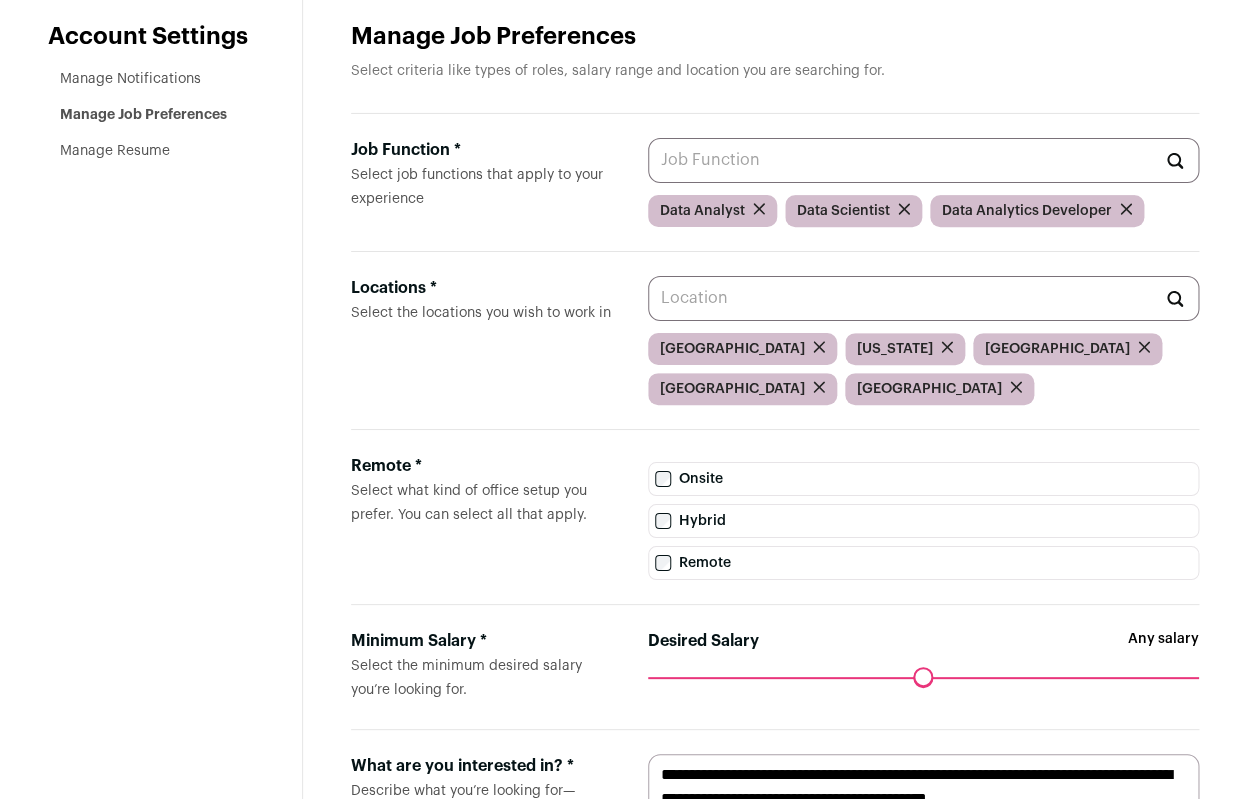 scroll, scrollTop: 0, scrollLeft: 0, axis: both 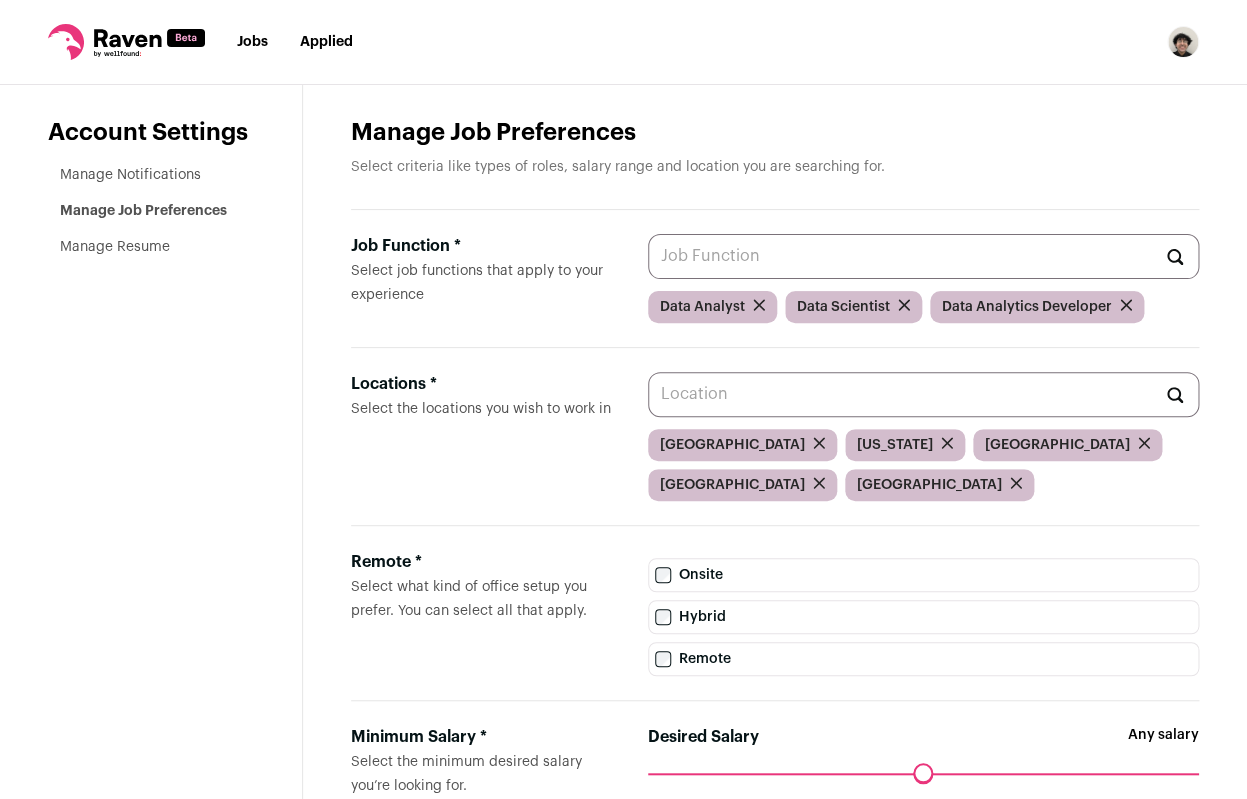 click on "Manage Resume" at bounding box center [115, 247] 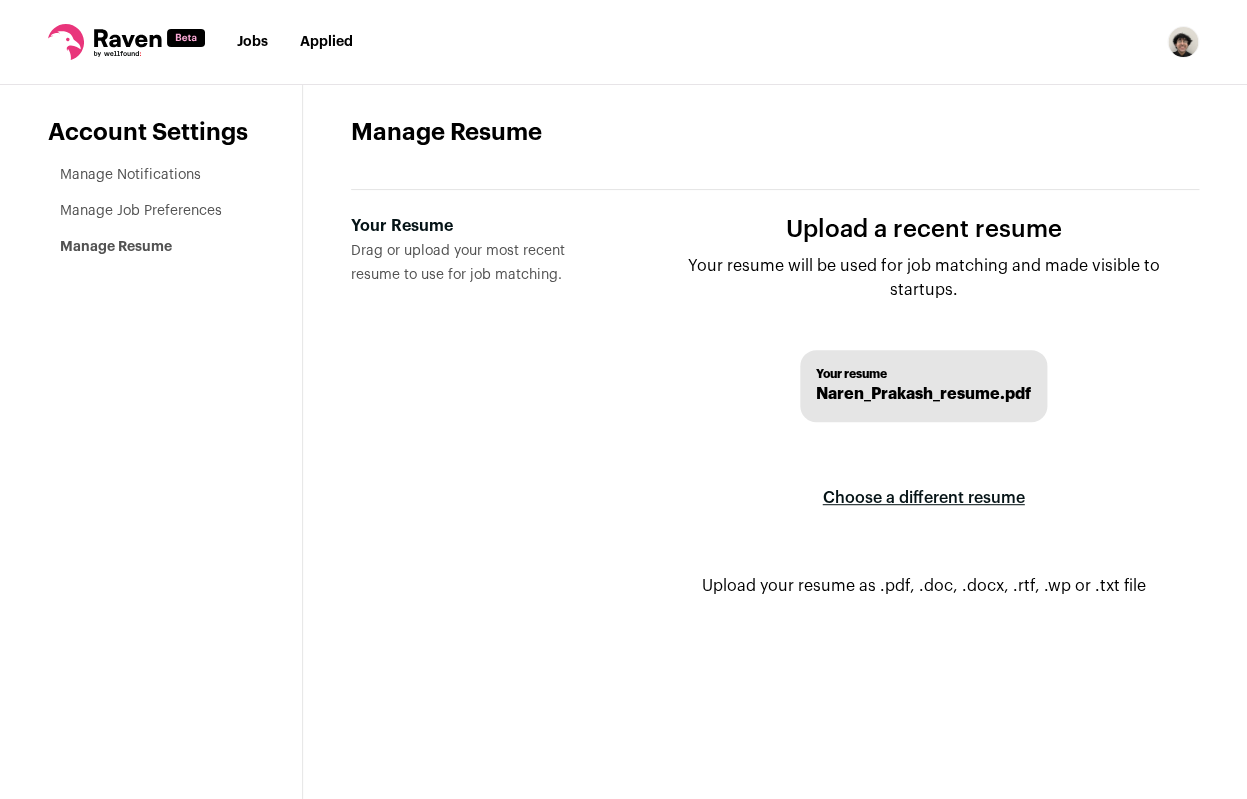 click on "Manage Notifications
Manage Job Preferences
Manage Resume" at bounding box center (157, 211) 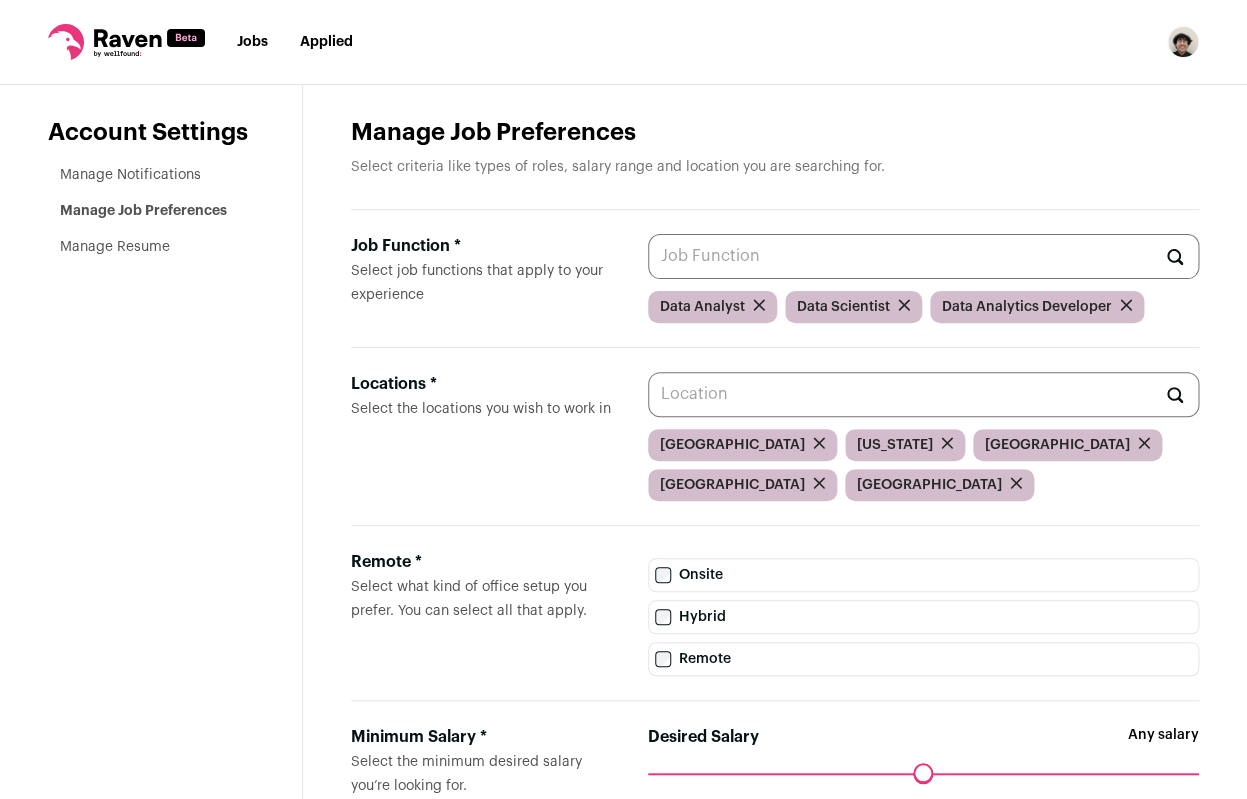 click on "Manage Resume" at bounding box center [157, 247] 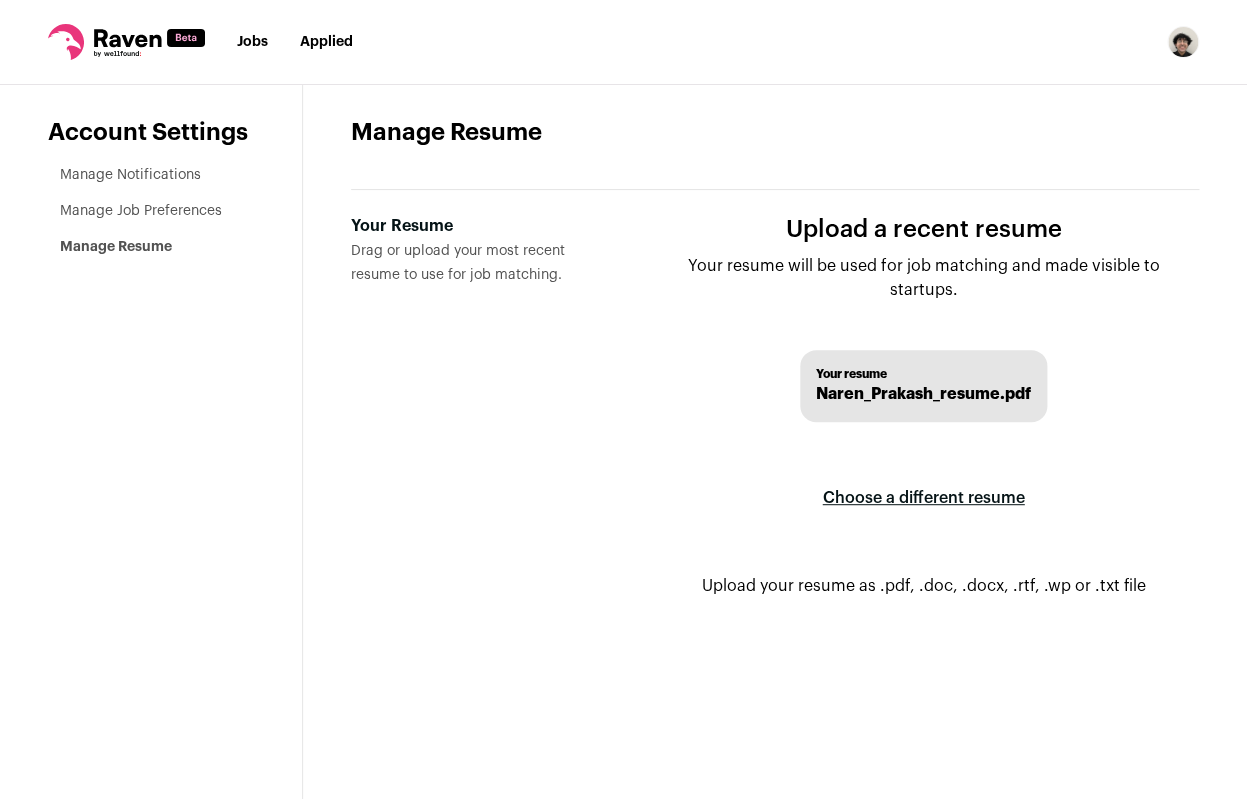 click on "Choose a different resume" at bounding box center [923, 498] 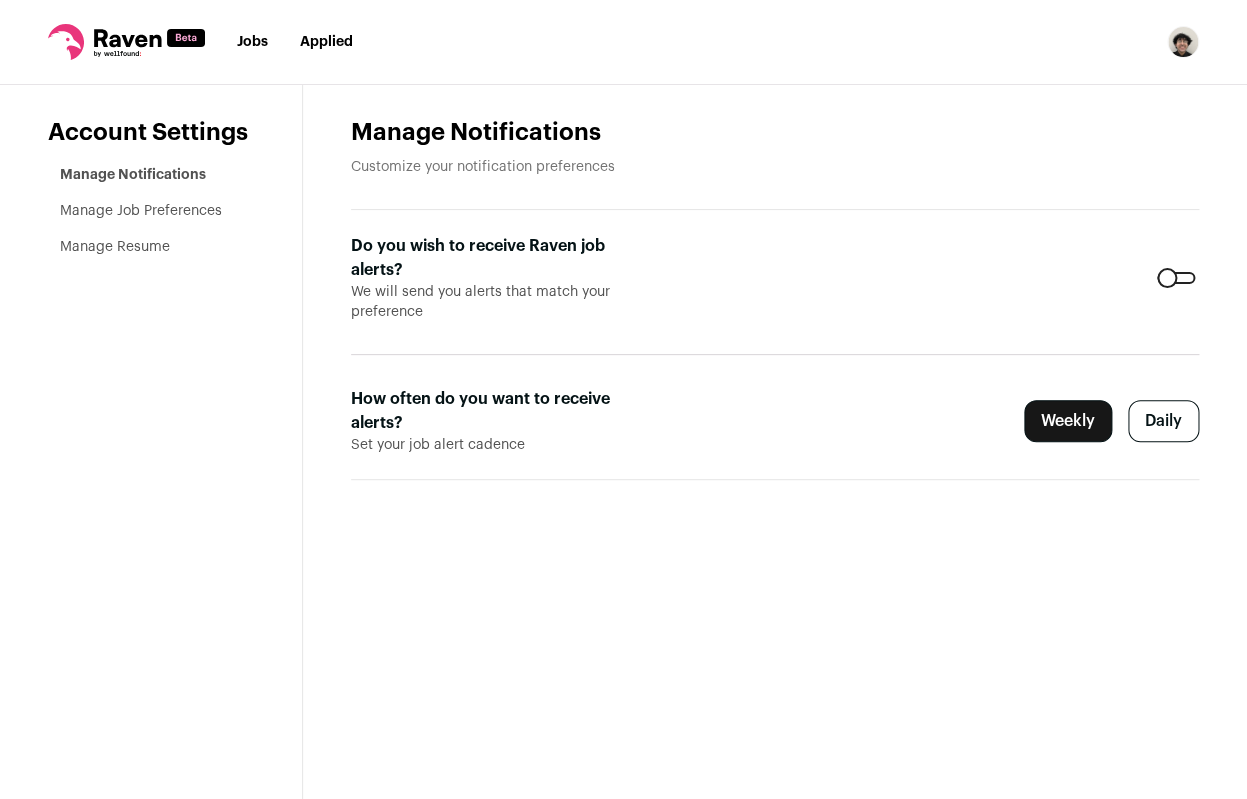 click at bounding box center [1183, 42] 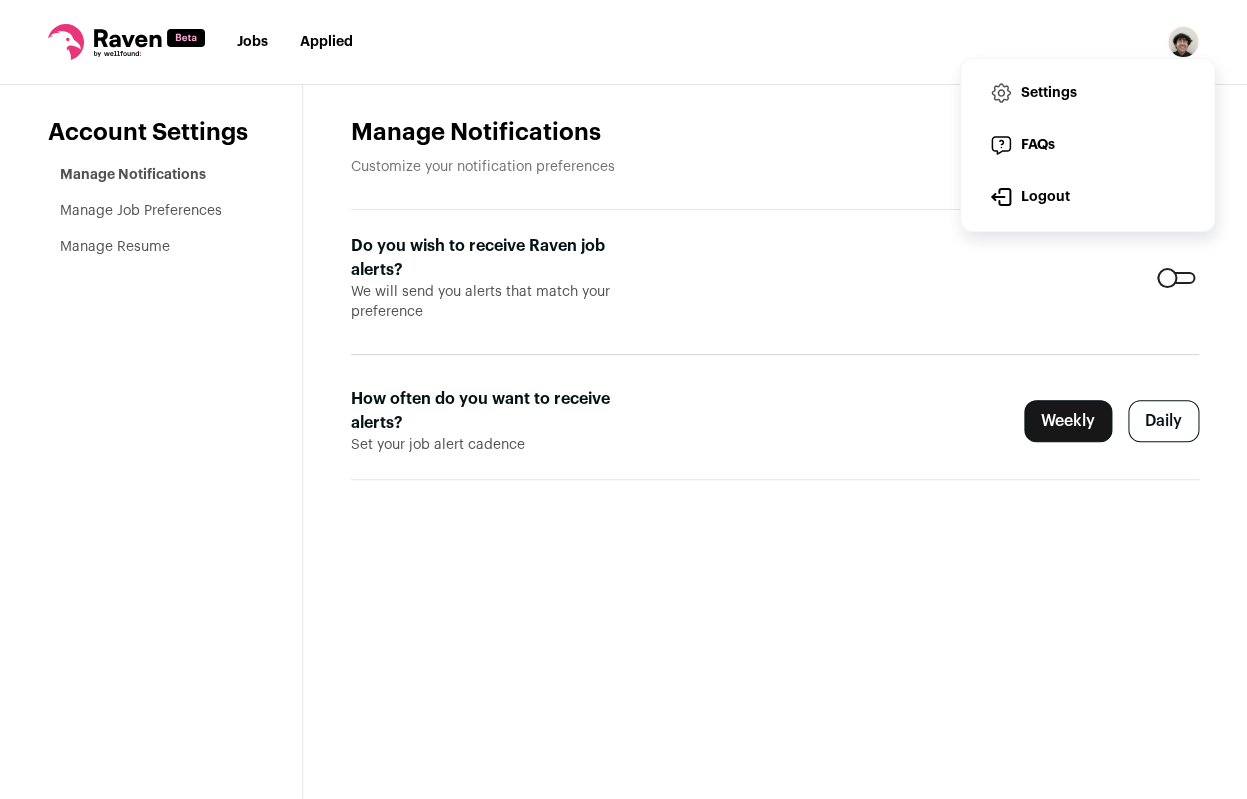 click on "Settings" at bounding box center [1087, 93] 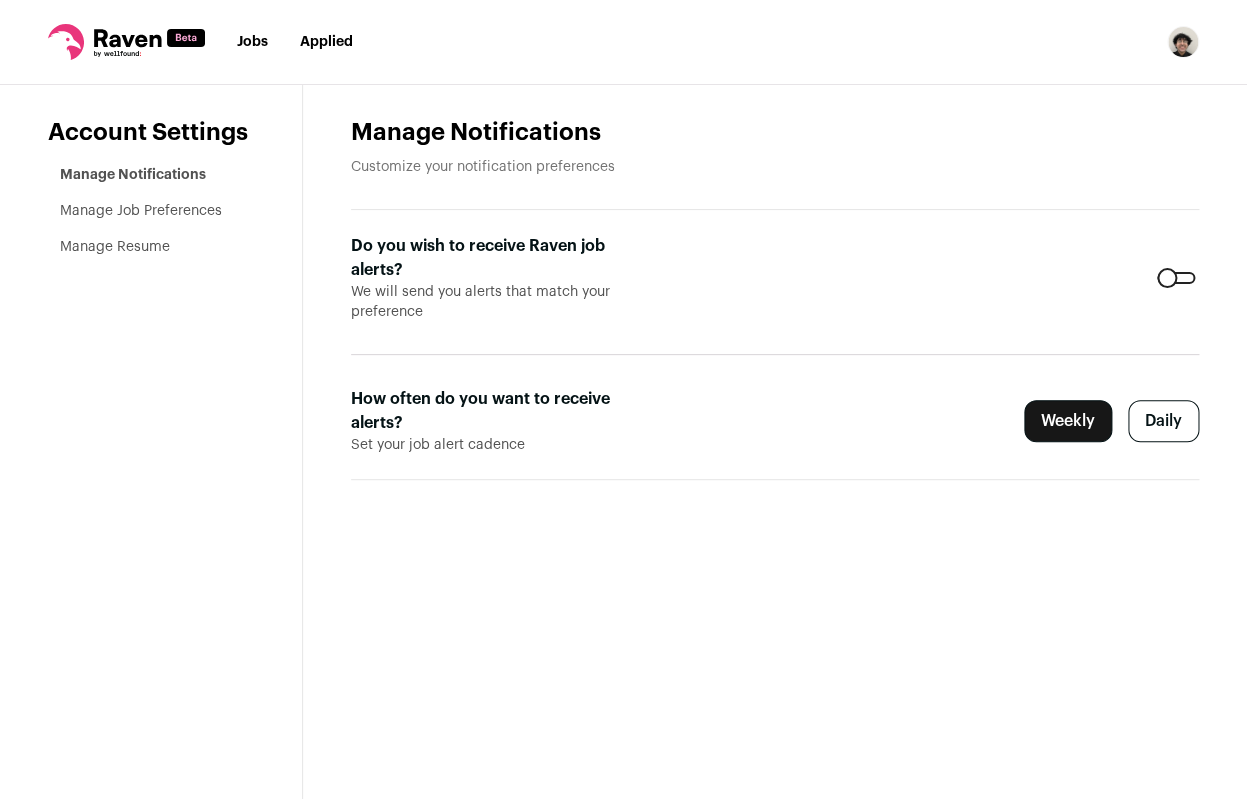 click on "Jobs" at bounding box center [252, 42] 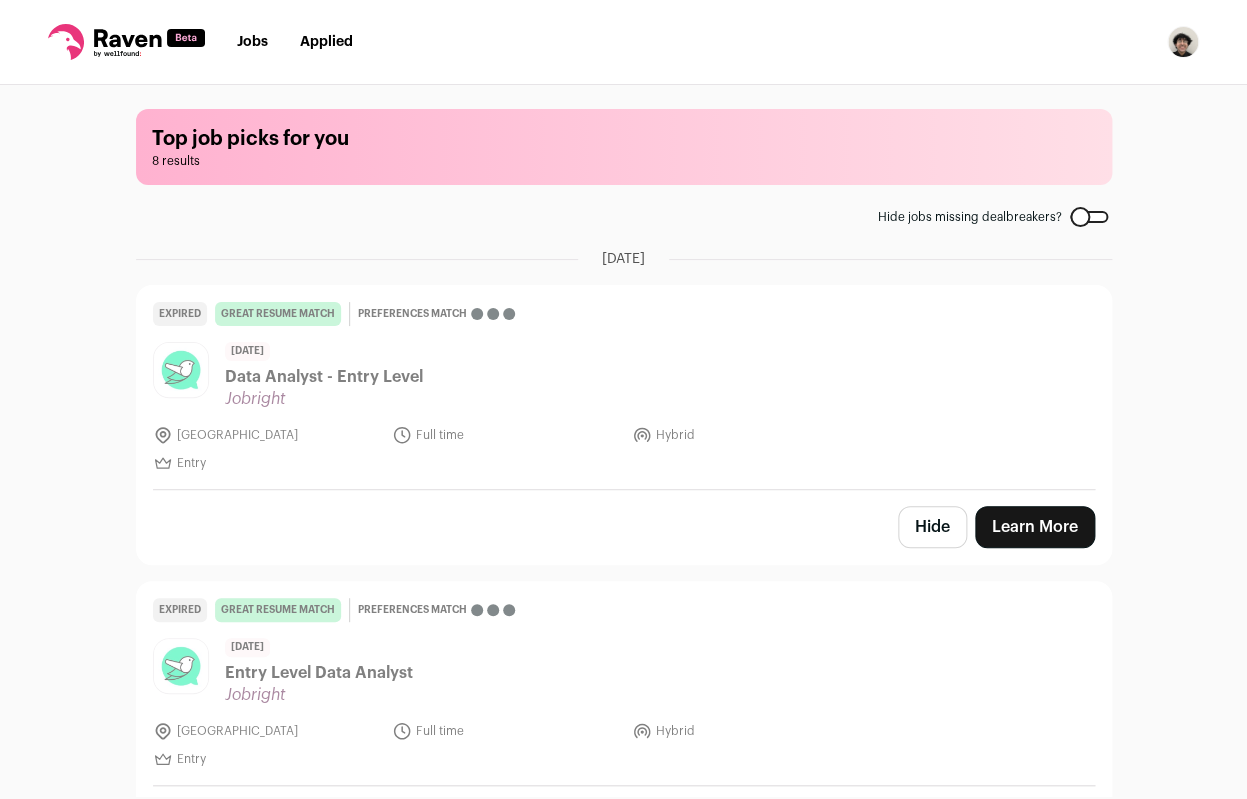 click at bounding box center [1183, 42] 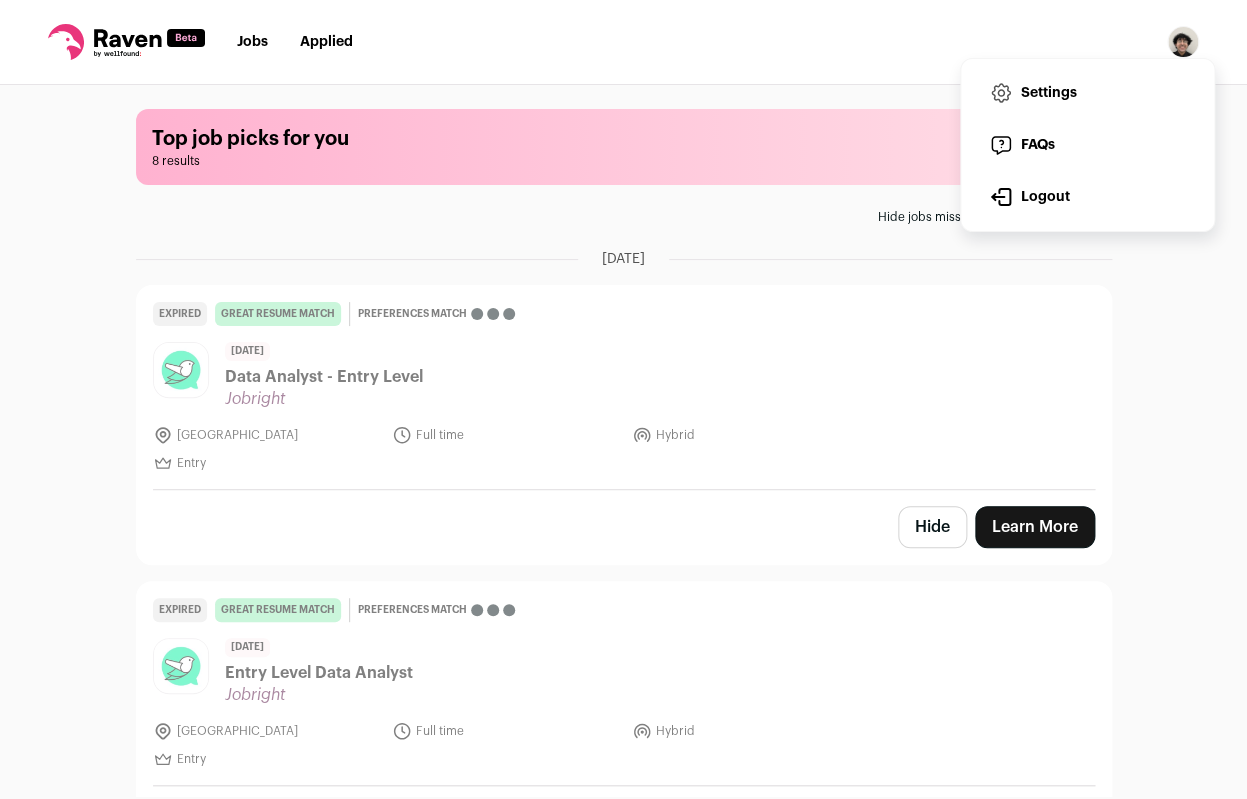 click on "Settings" at bounding box center (1087, 93) 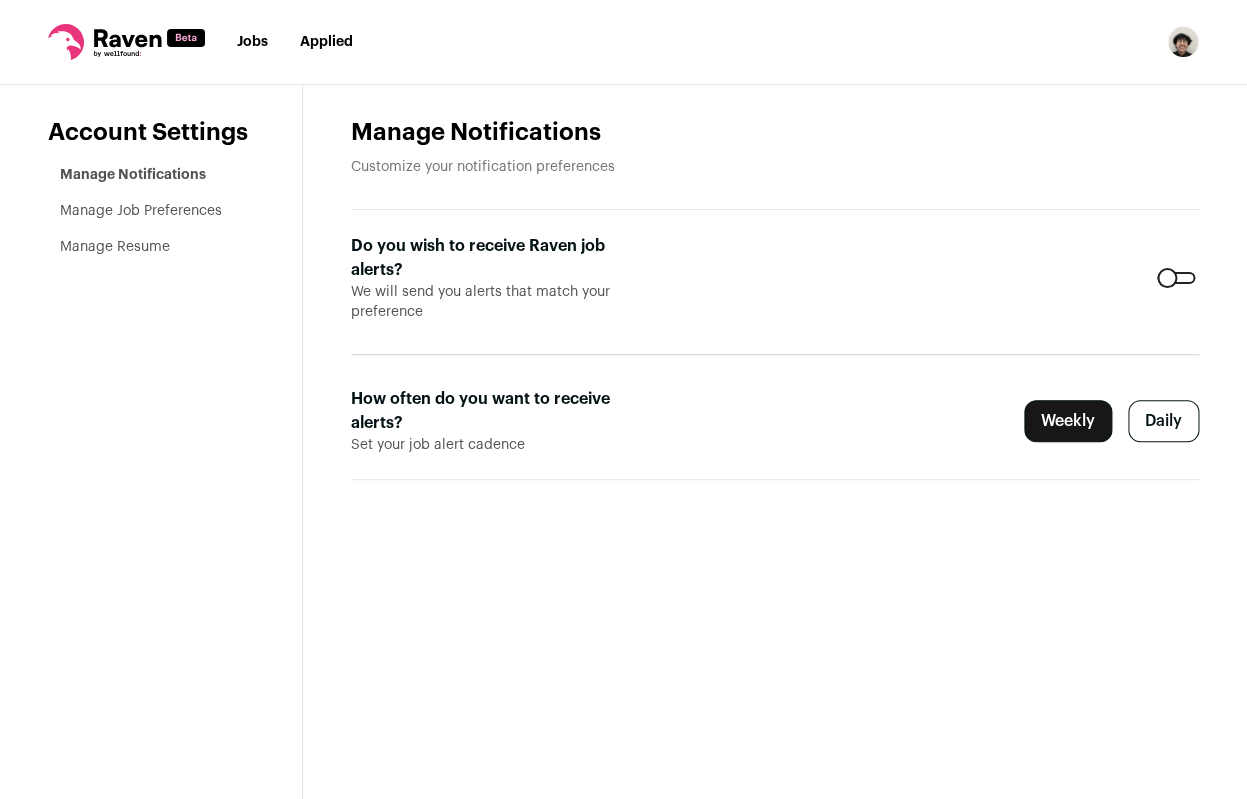 click on "Manage Job Preferences" at bounding box center (141, 211) 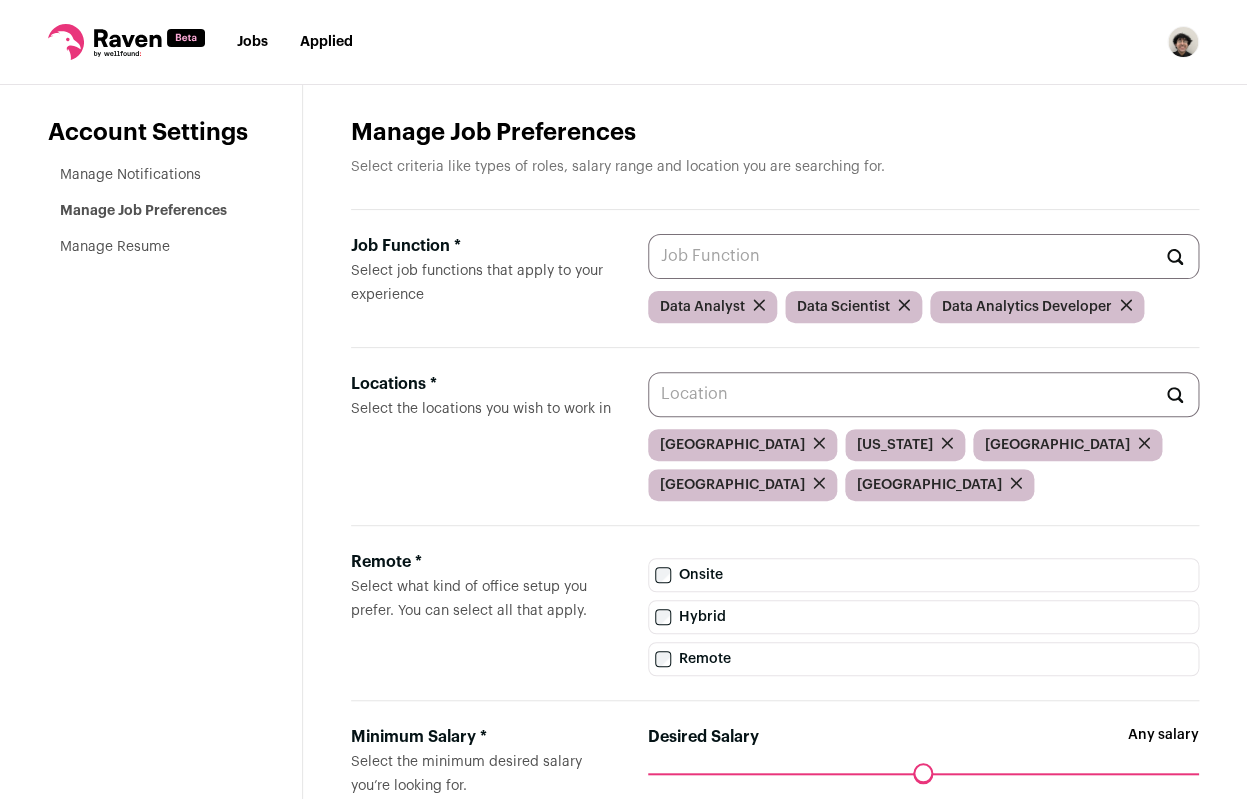 click on "Manage Resume" at bounding box center (115, 247) 